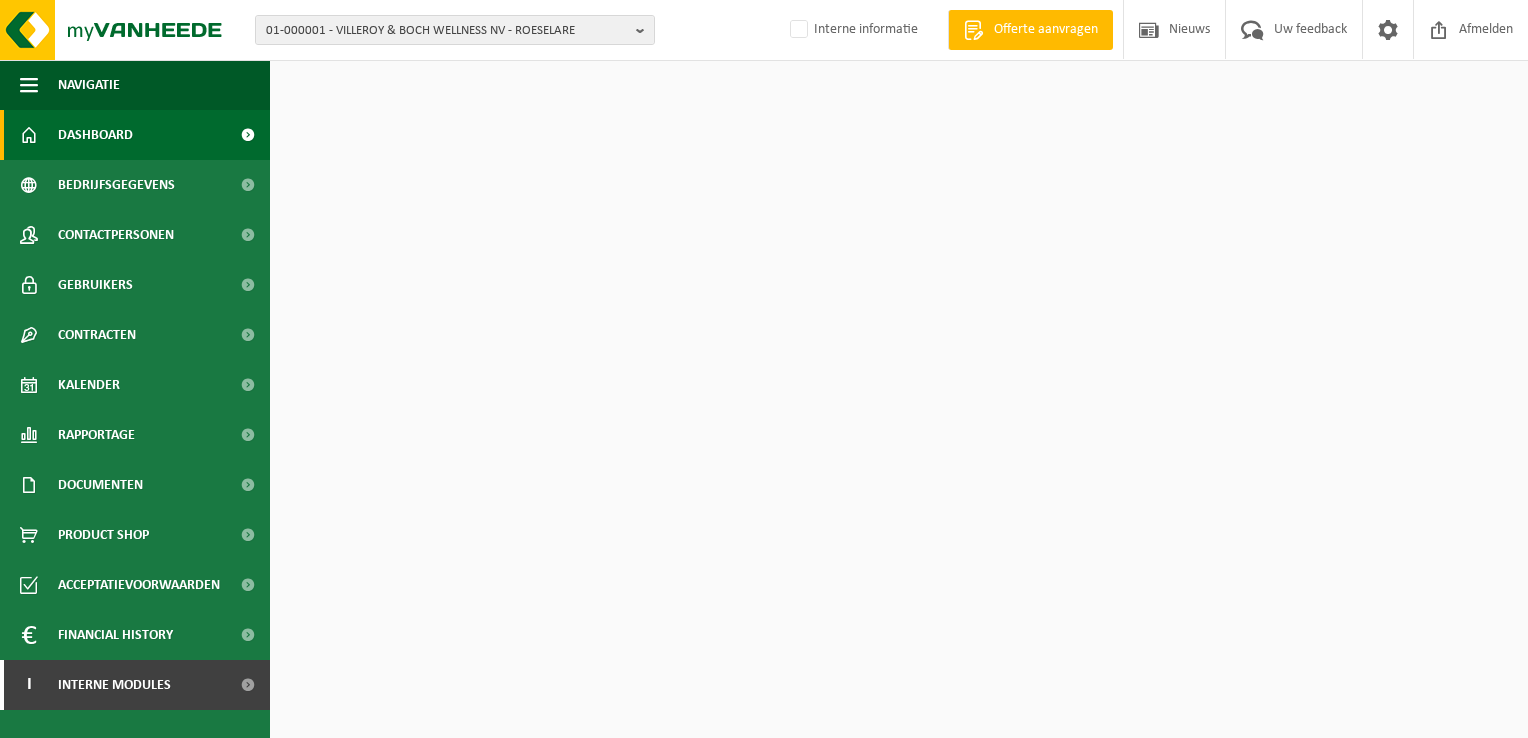 scroll, scrollTop: 0, scrollLeft: 0, axis: both 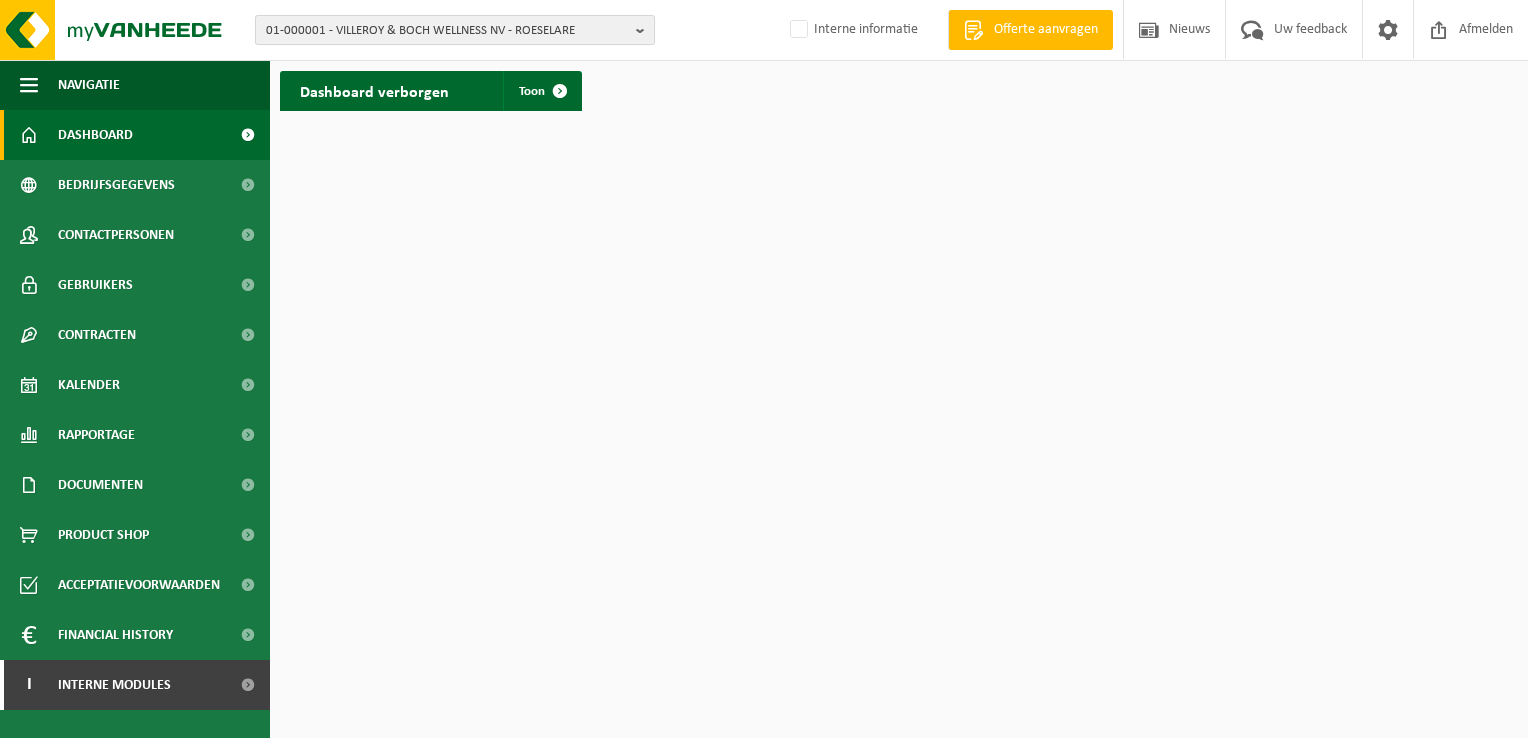 click on "01-000001 - VILLEROY & BOCH WELLNESS NV - ROESELARE" at bounding box center [455, 30] 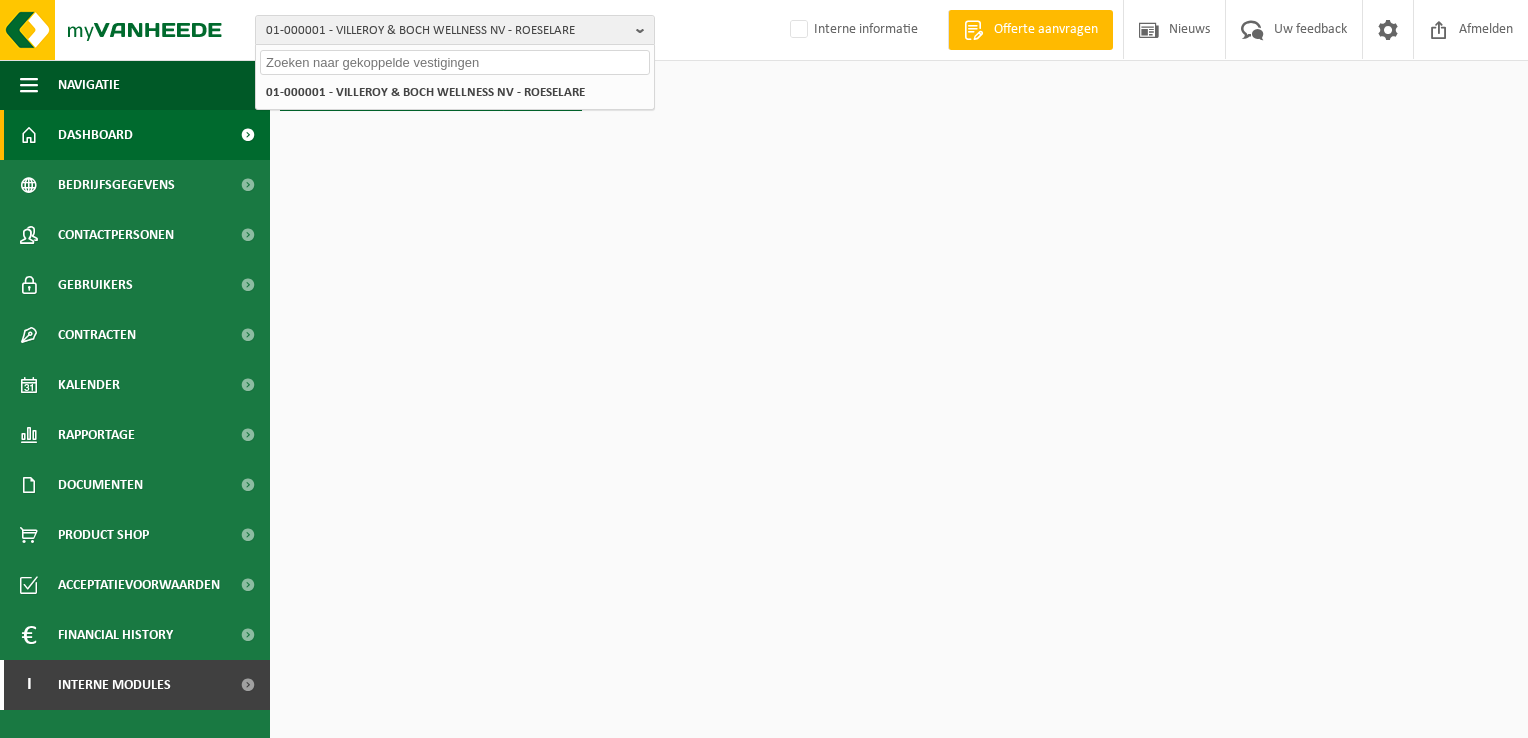 click at bounding box center (455, 62) 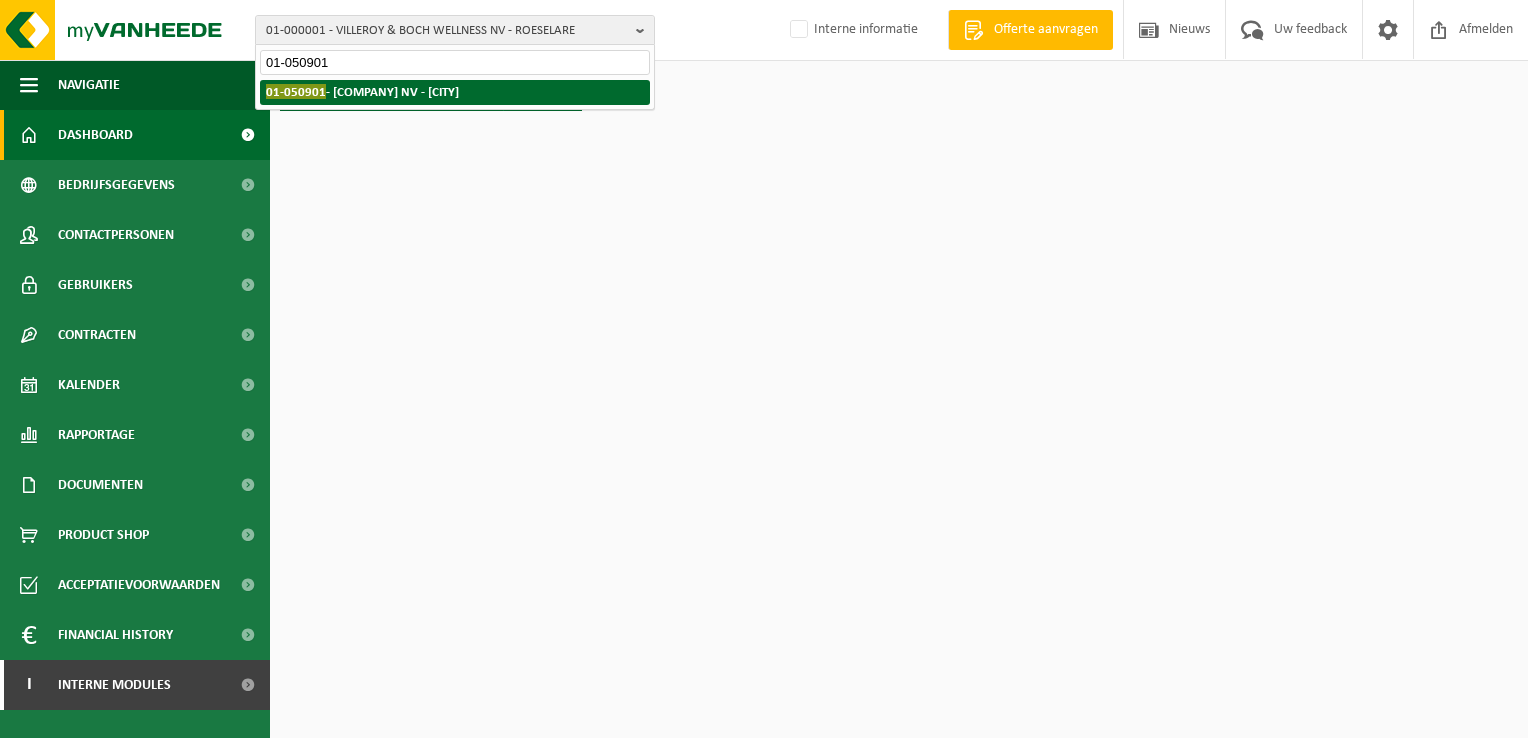type on "01-050901" 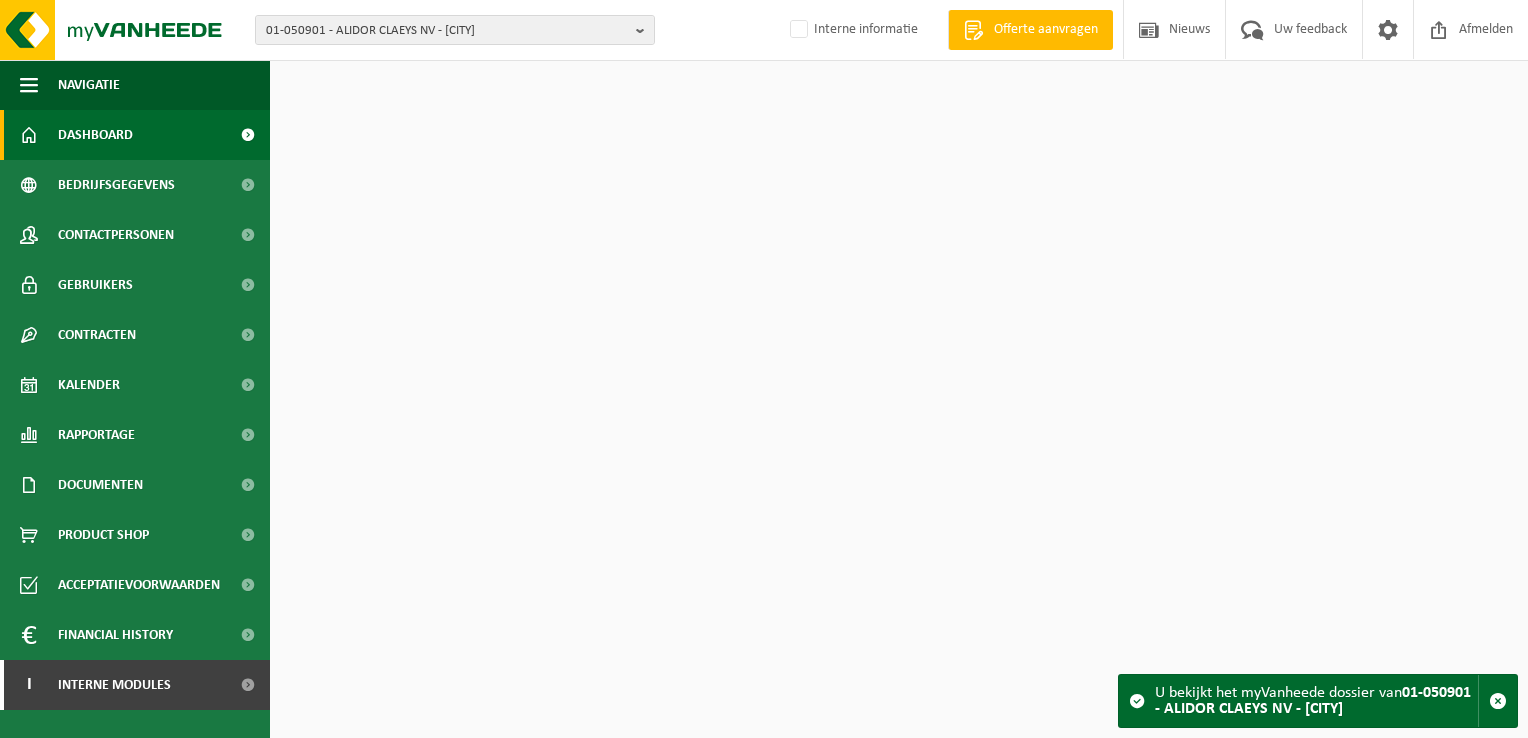 scroll, scrollTop: 0, scrollLeft: 0, axis: both 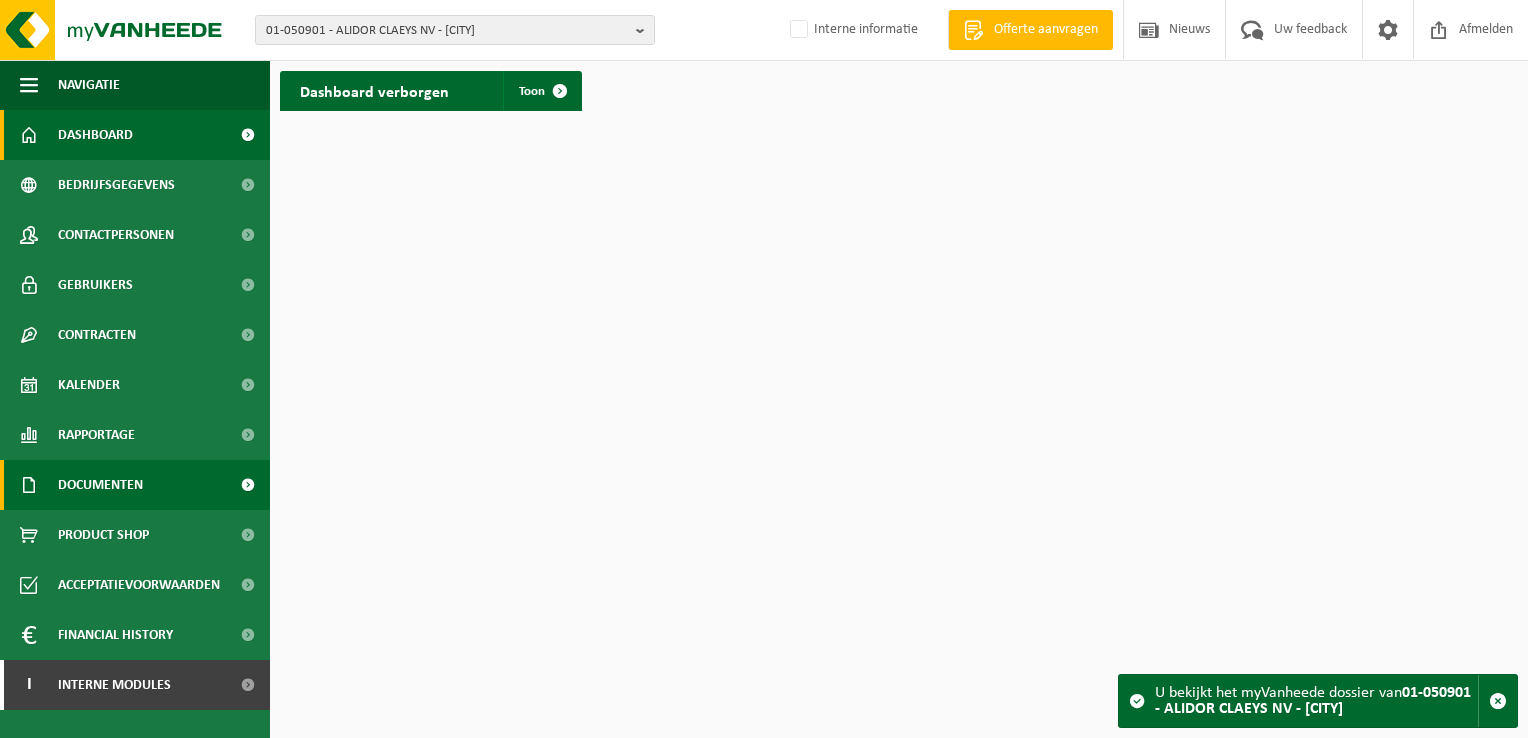 click on "Documenten" at bounding box center (100, 485) 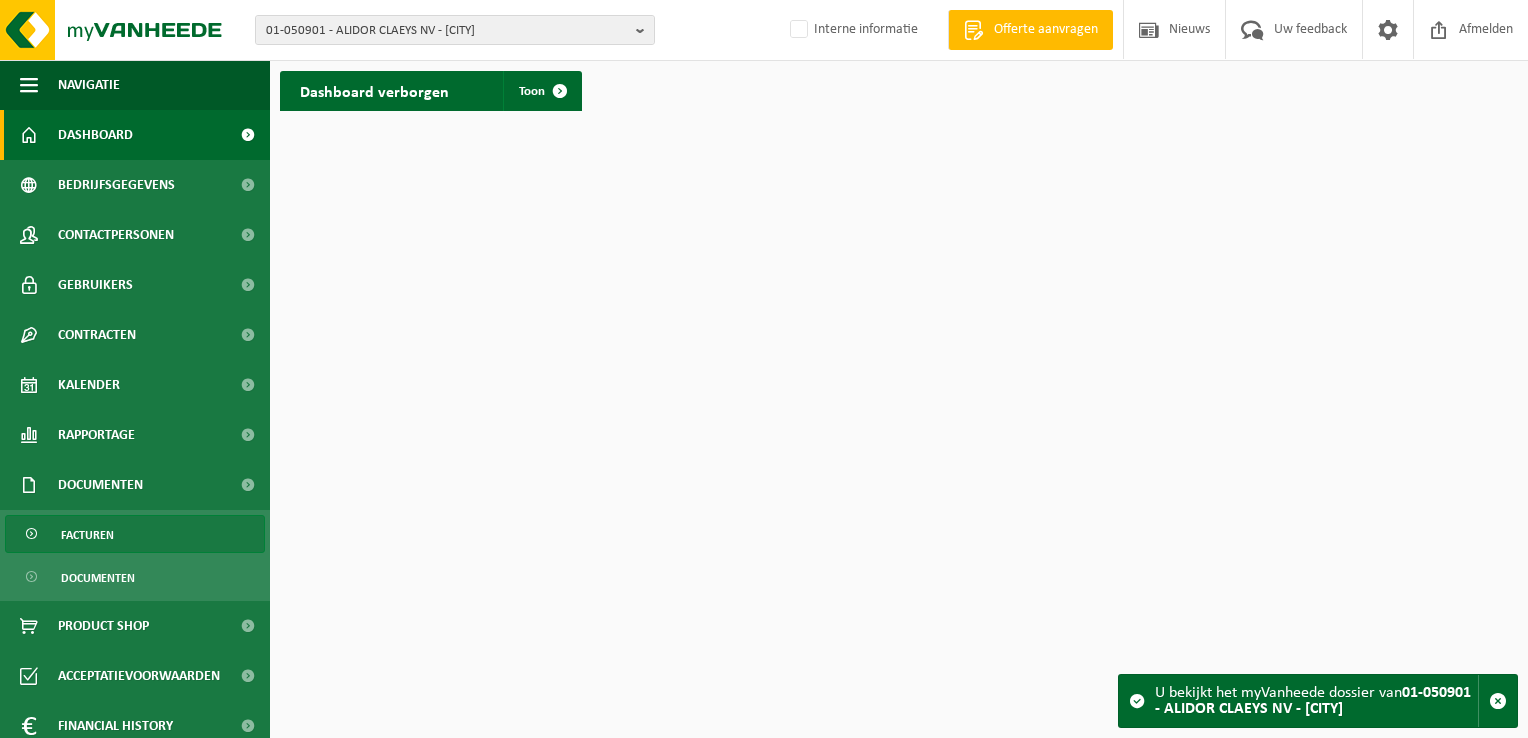 click on "Facturen" at bounding box center [87, 535] 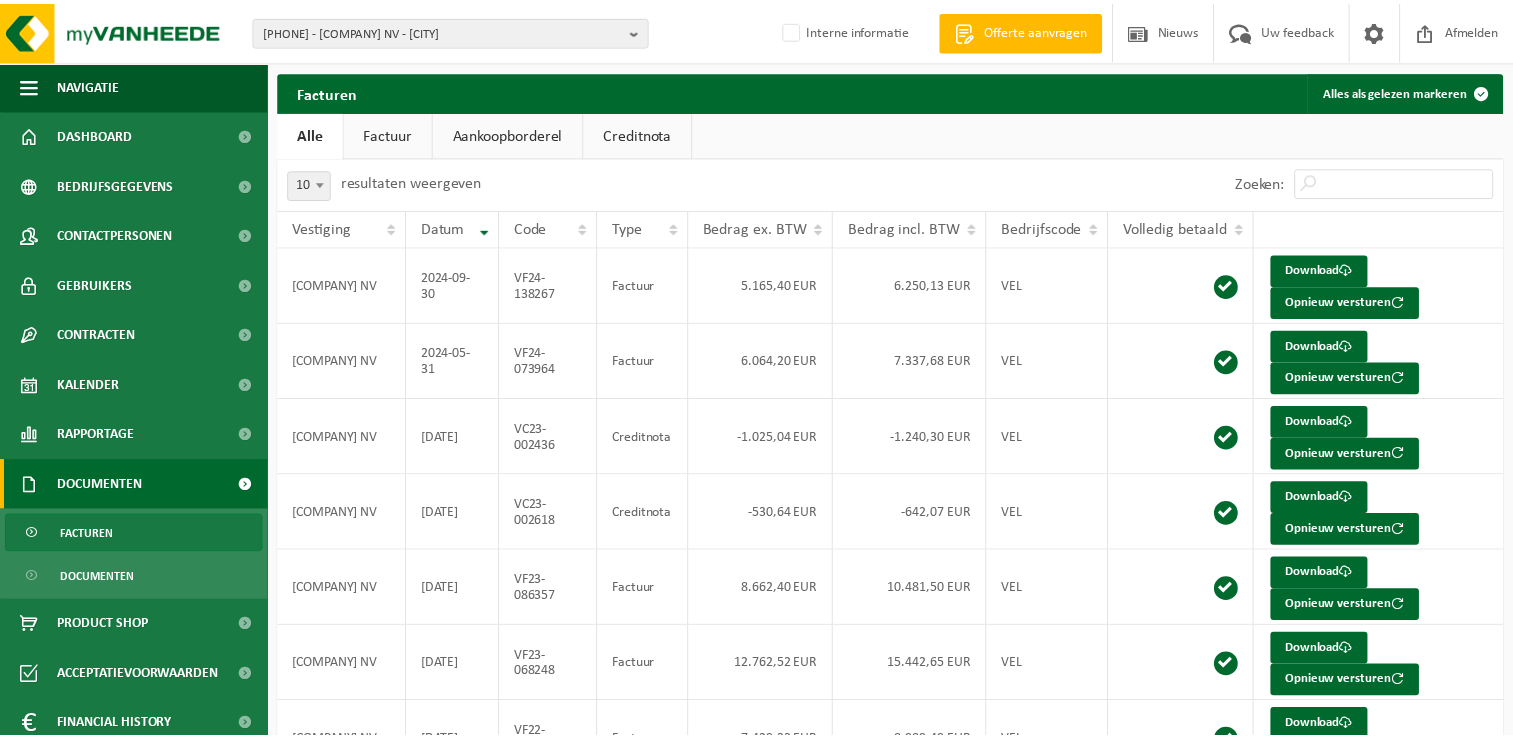 scroll, scrollTop: 0, scrollLeft: 0, axis: both 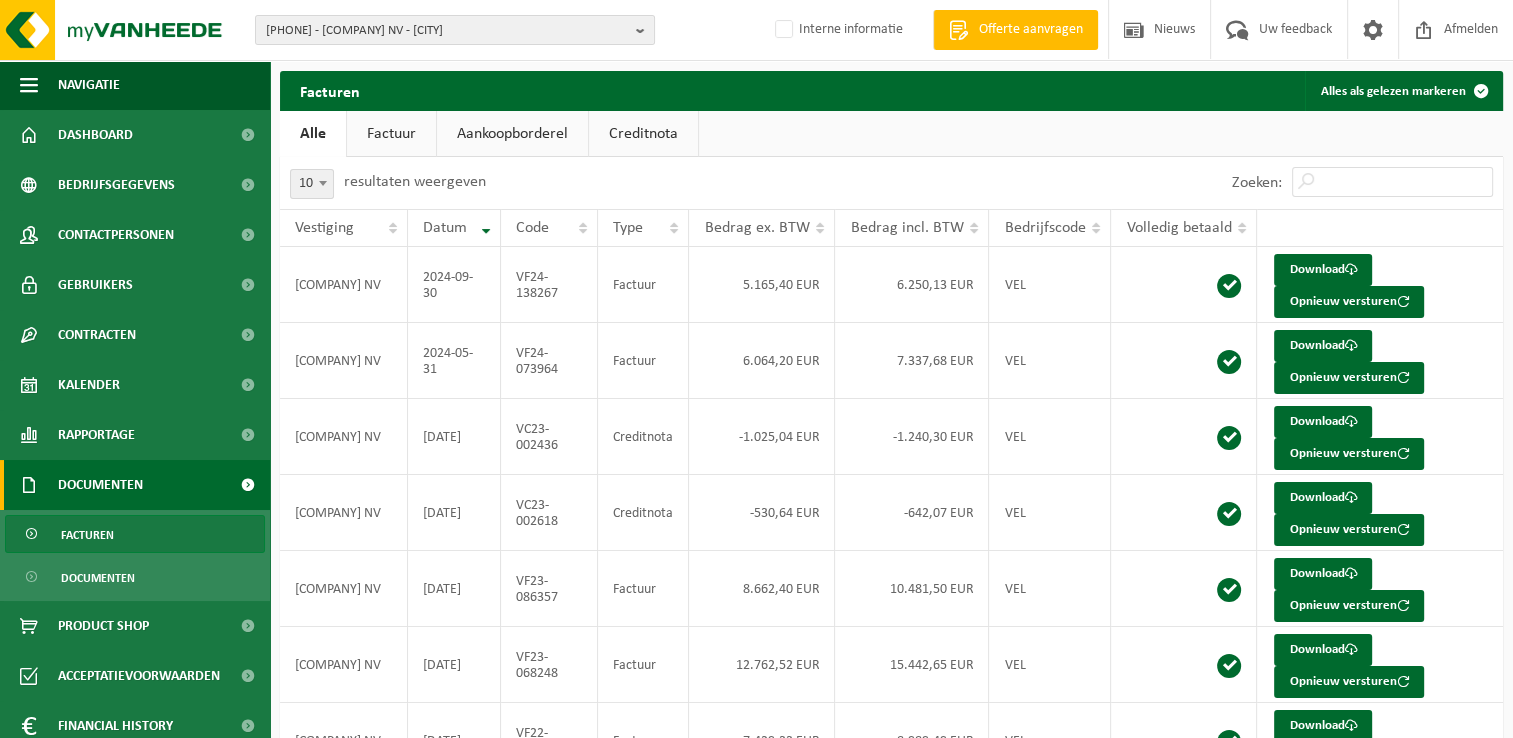 click on "Factuur" at bounding box center (391, 134) 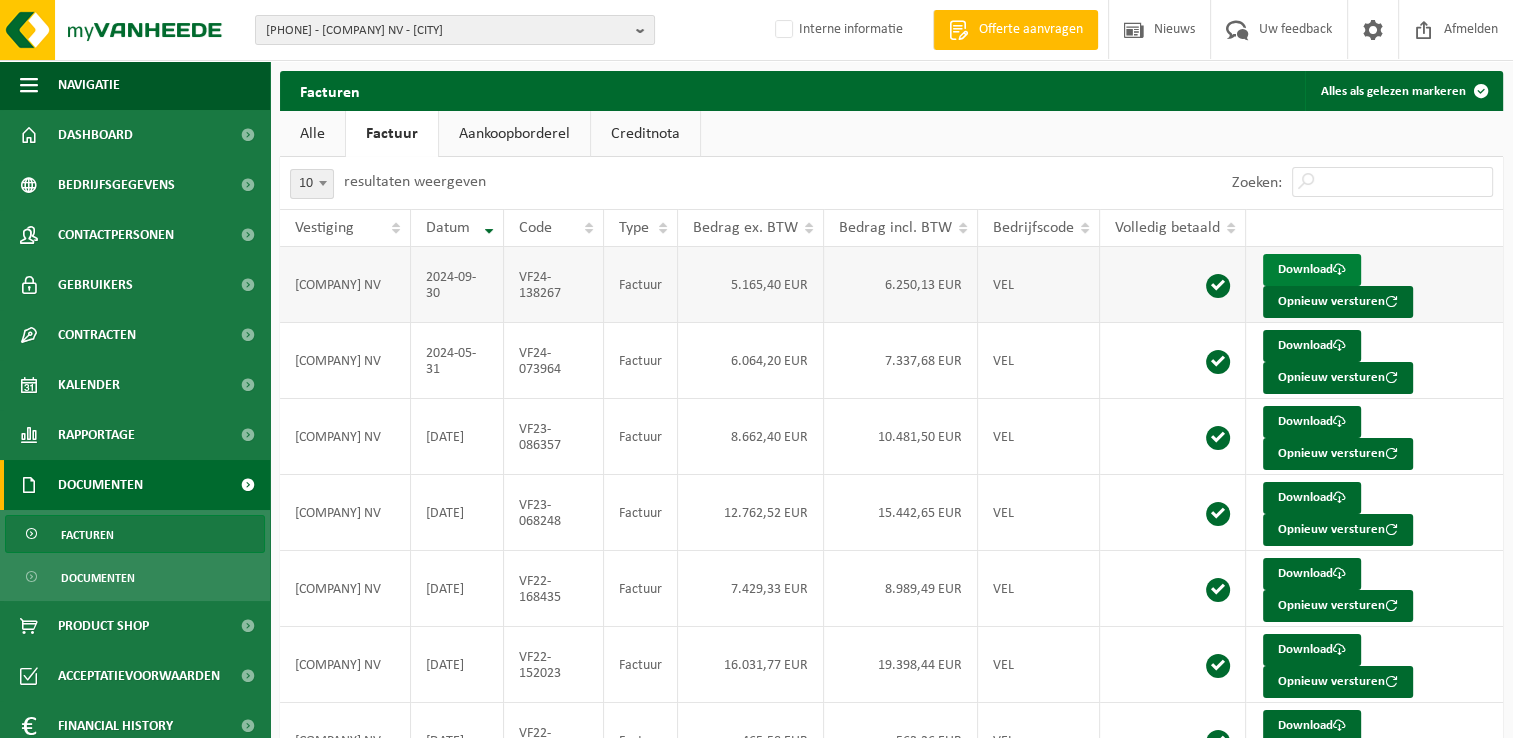 click on "Download" at bounding box center (1312, 270) 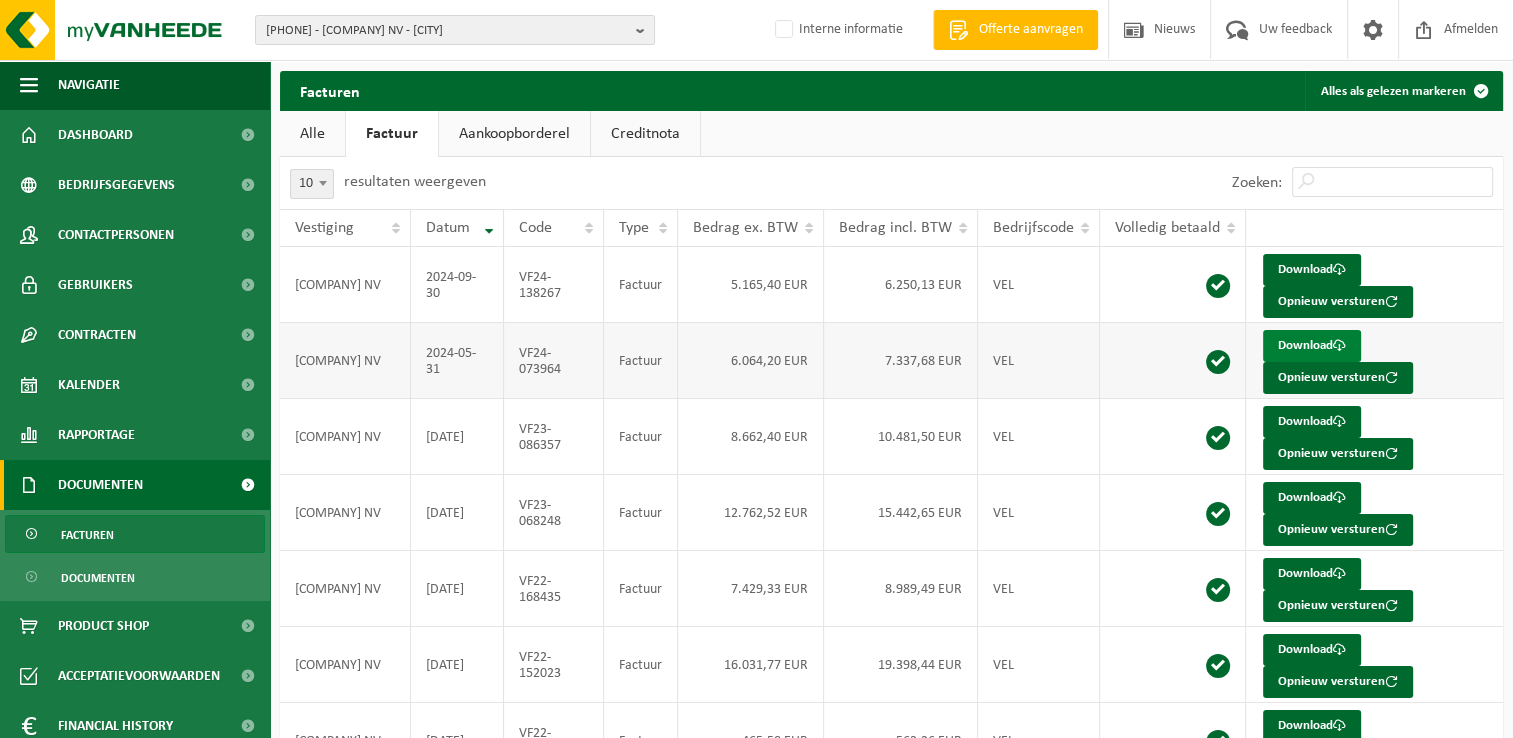 click on "Download" at bounding box center (1312, 346) 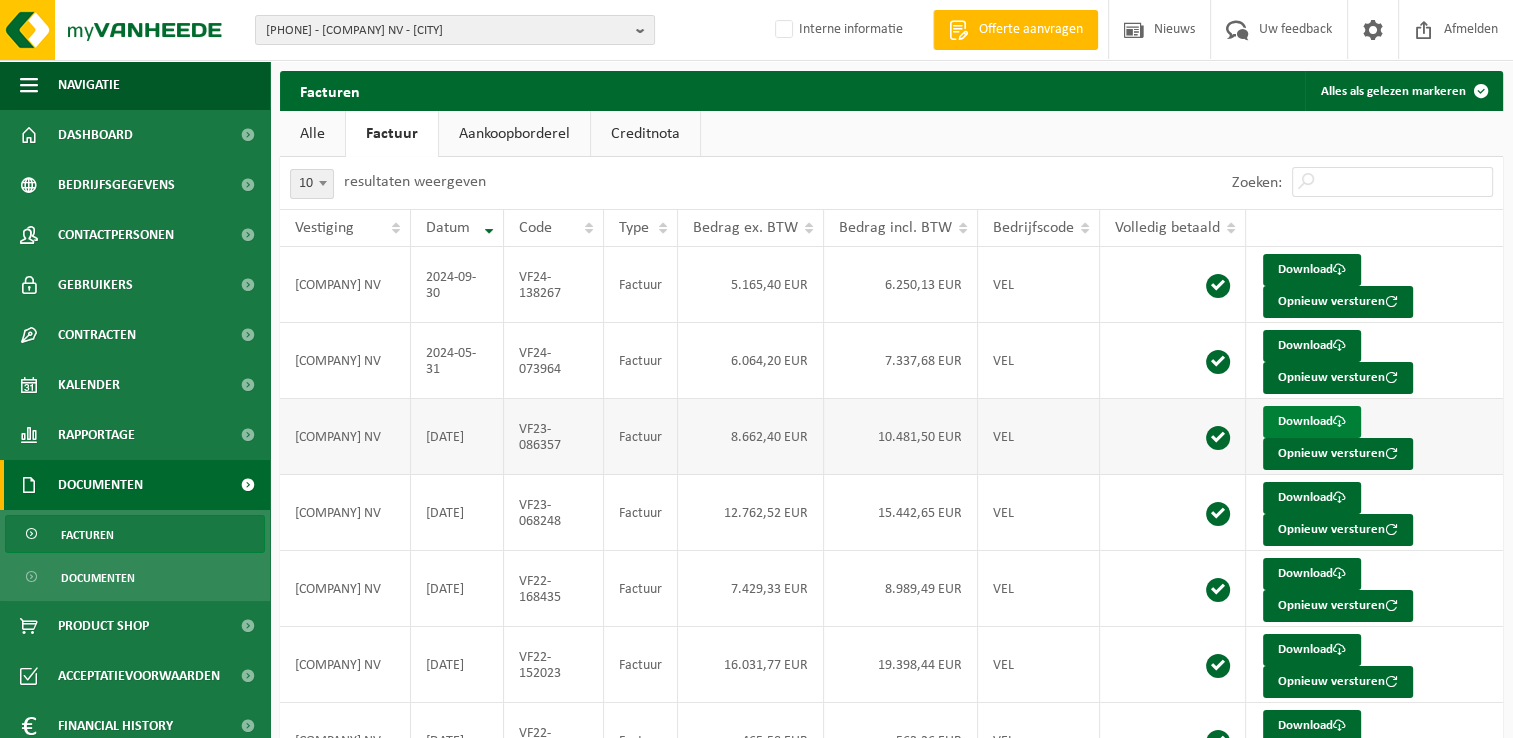 click on "Download" at bounding box center [1312, 422] 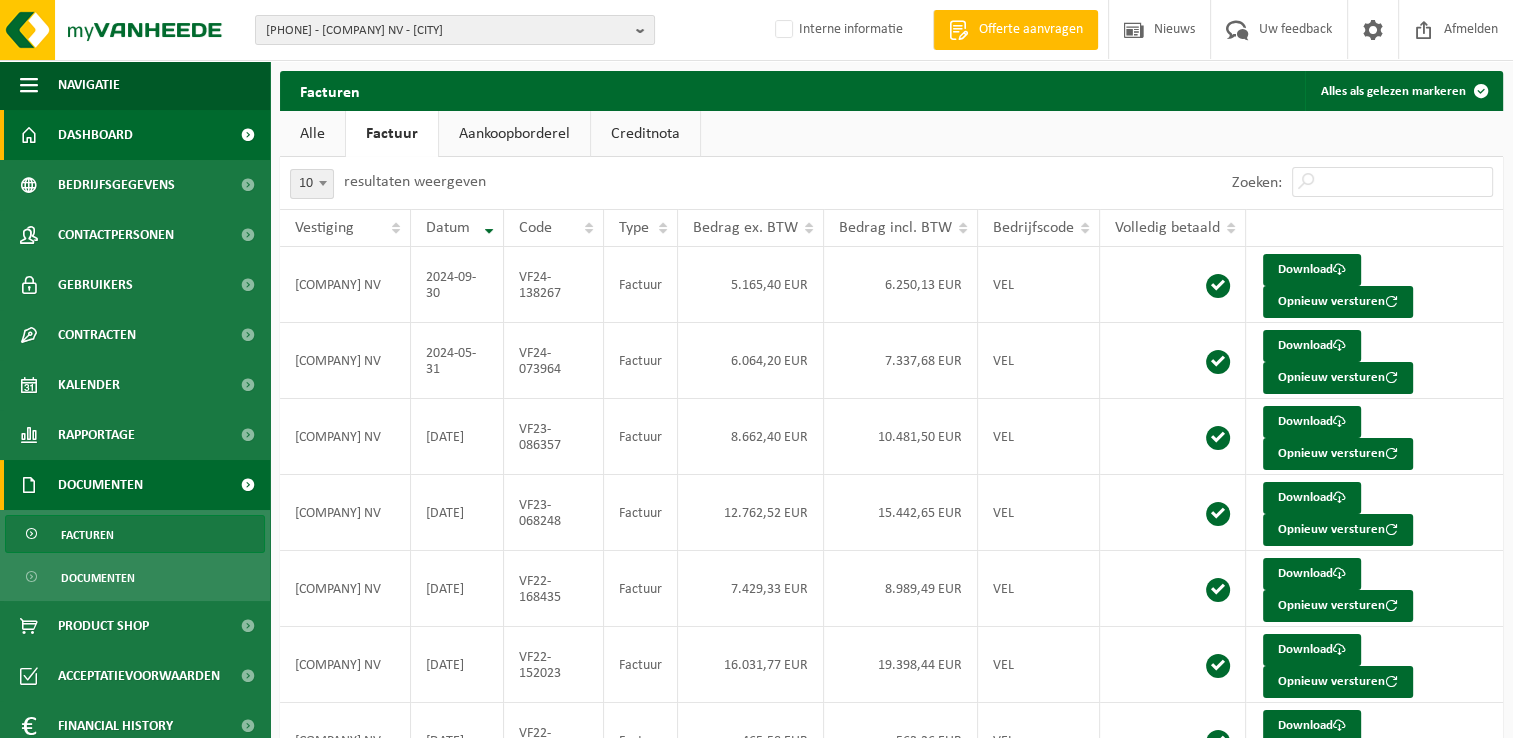 click on "Dashboard" at bounding box center (95, 135) 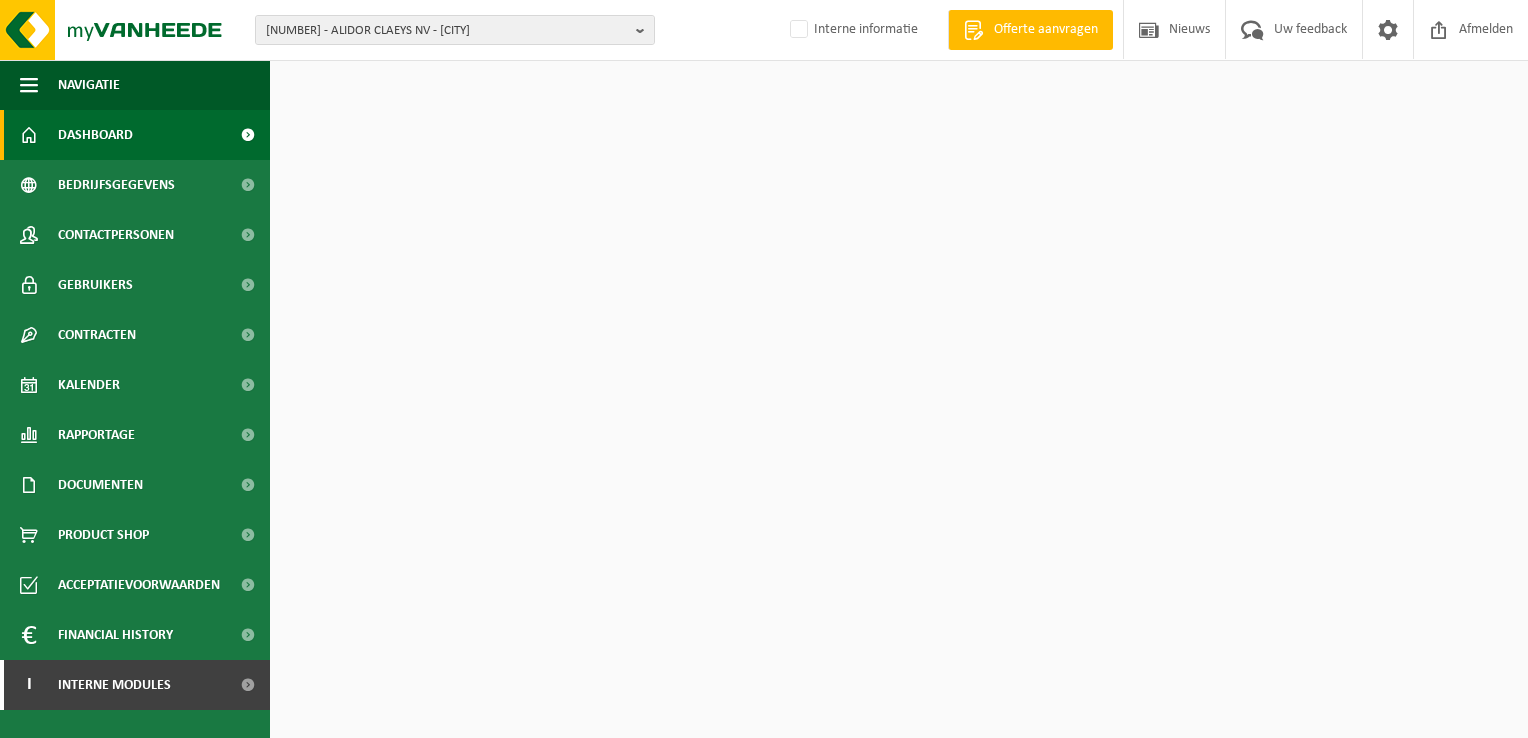 scroll, scrollTop: 0, scrollLeft: 0, axis: both 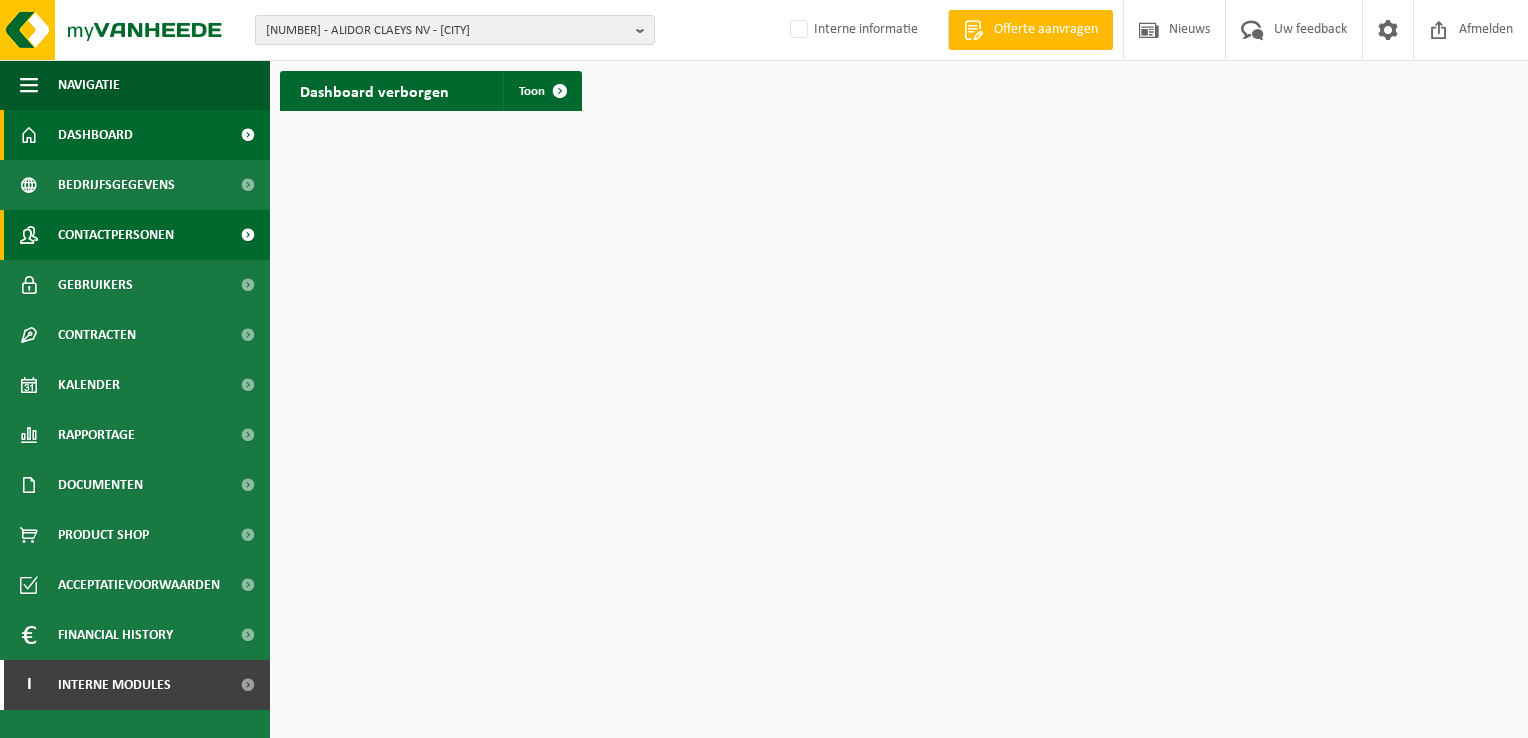 click on "Contactpersonen" at bounding box center (116, 235) 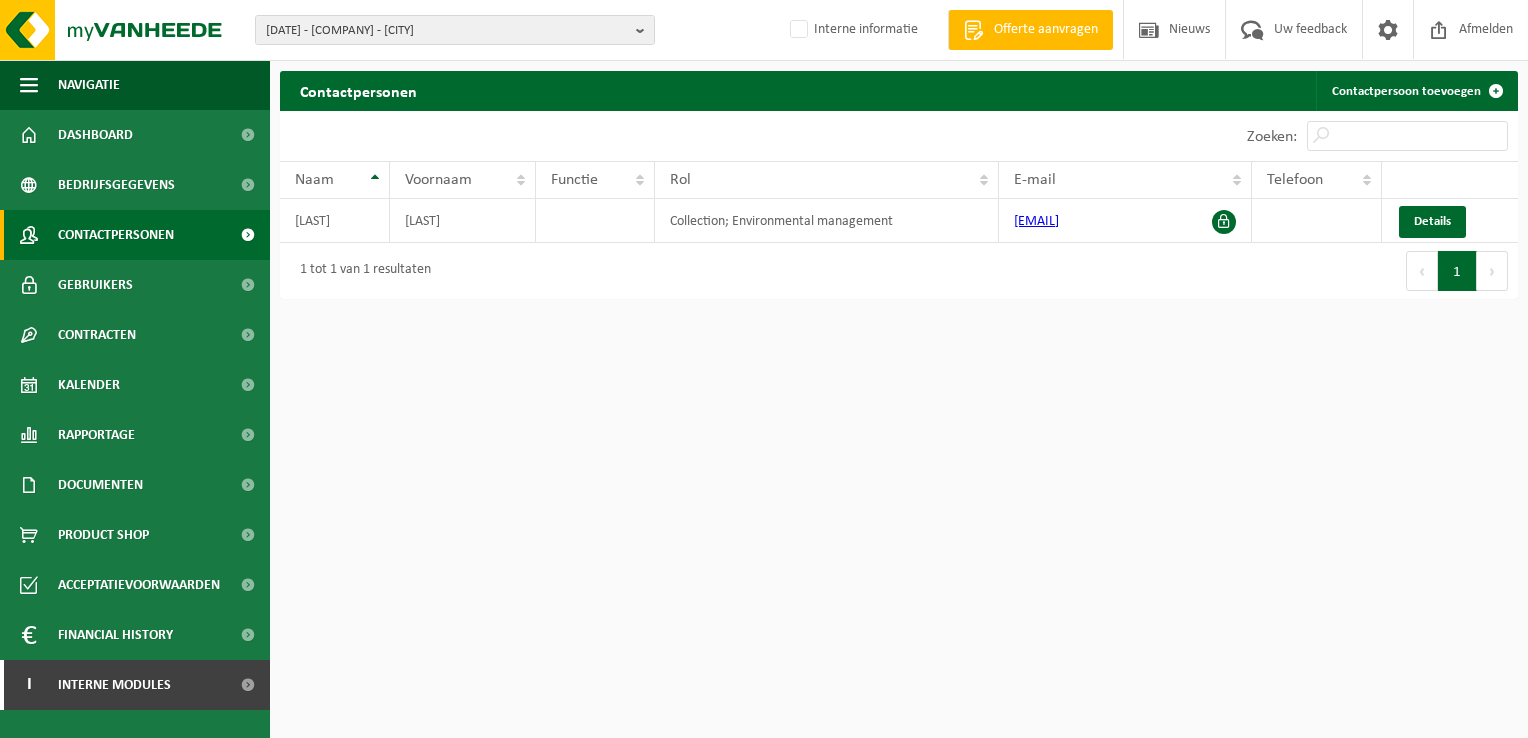 scroll, scrollTop: 0, scrollLeft: 0, axis: both 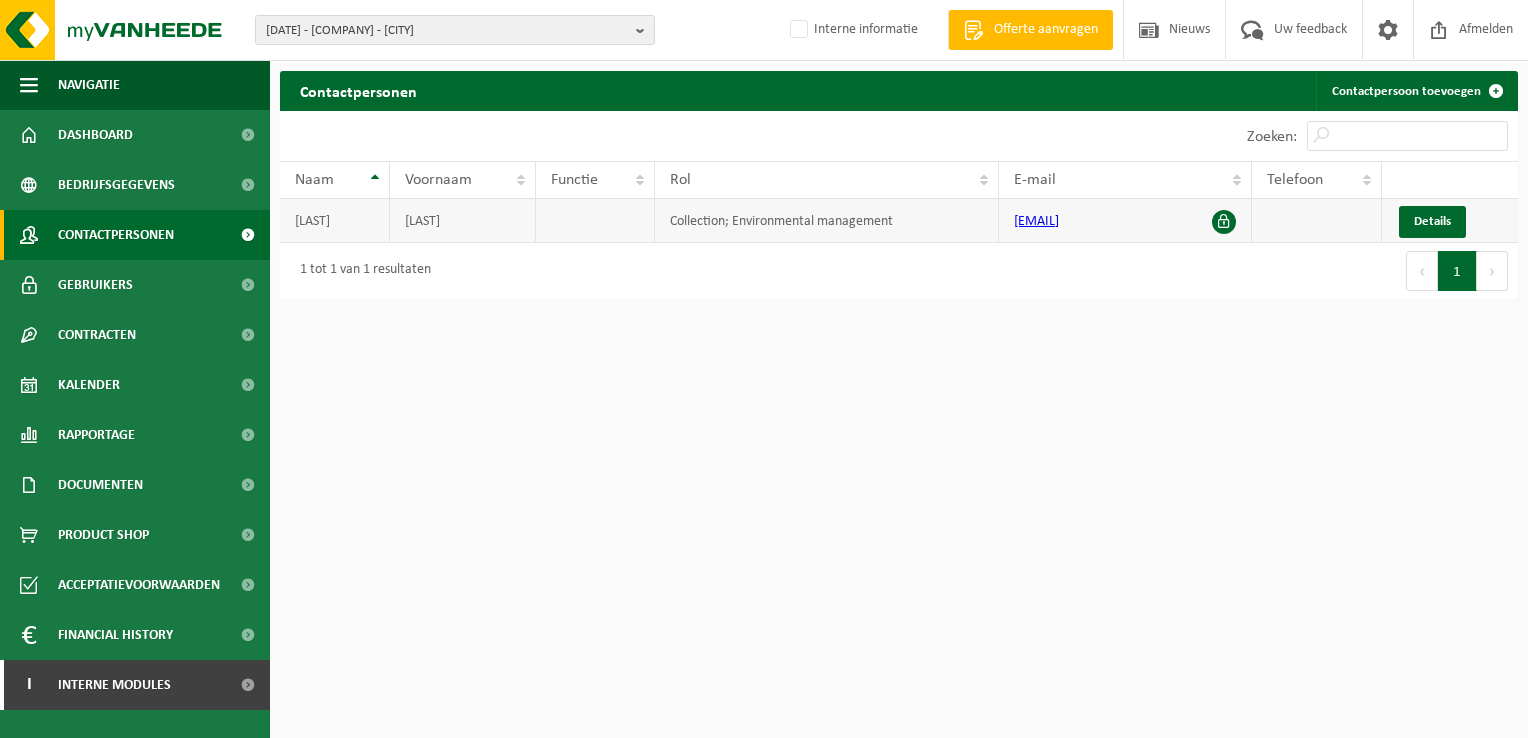 click at bounding box center (1224, 222) 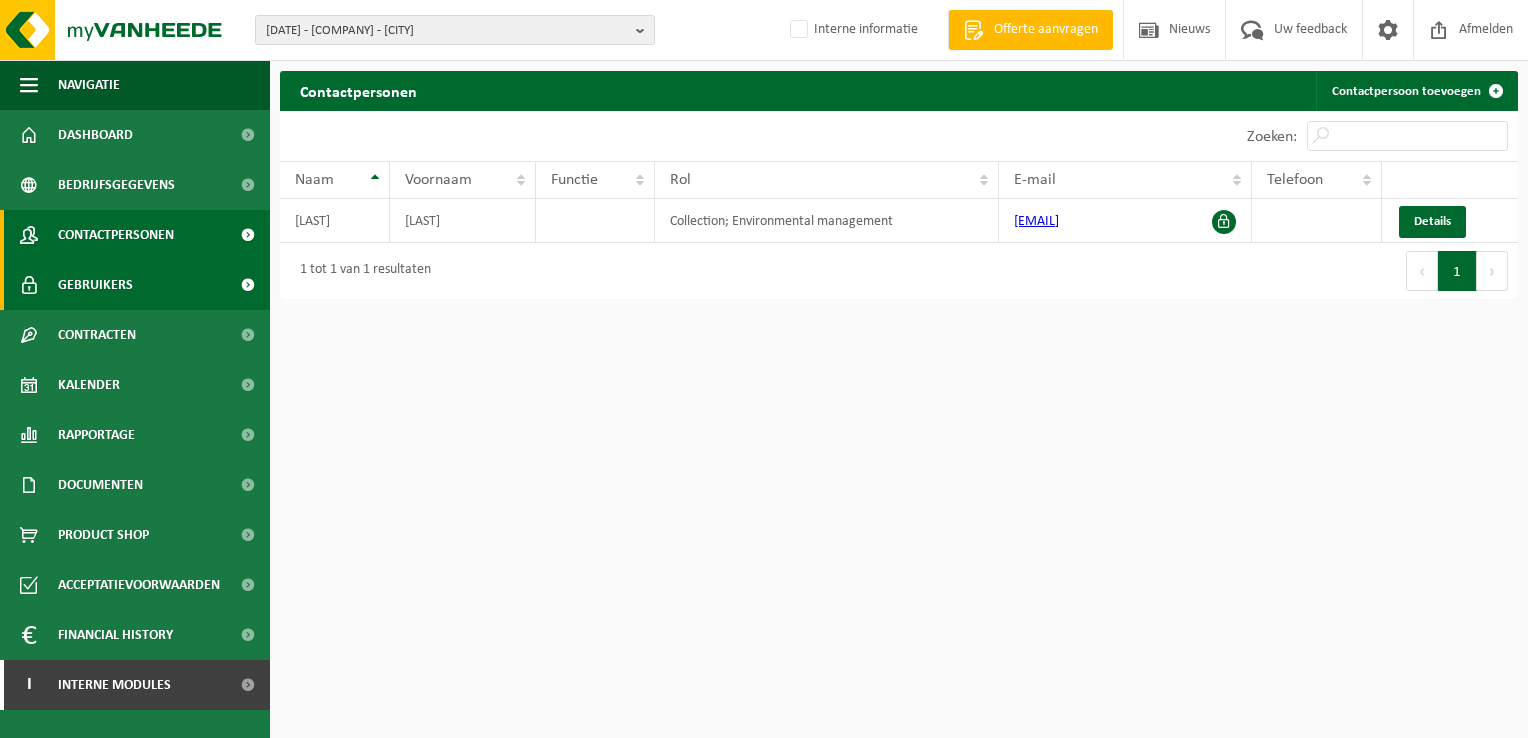 click on "Gebruikers" at bounding box center [95, 285] 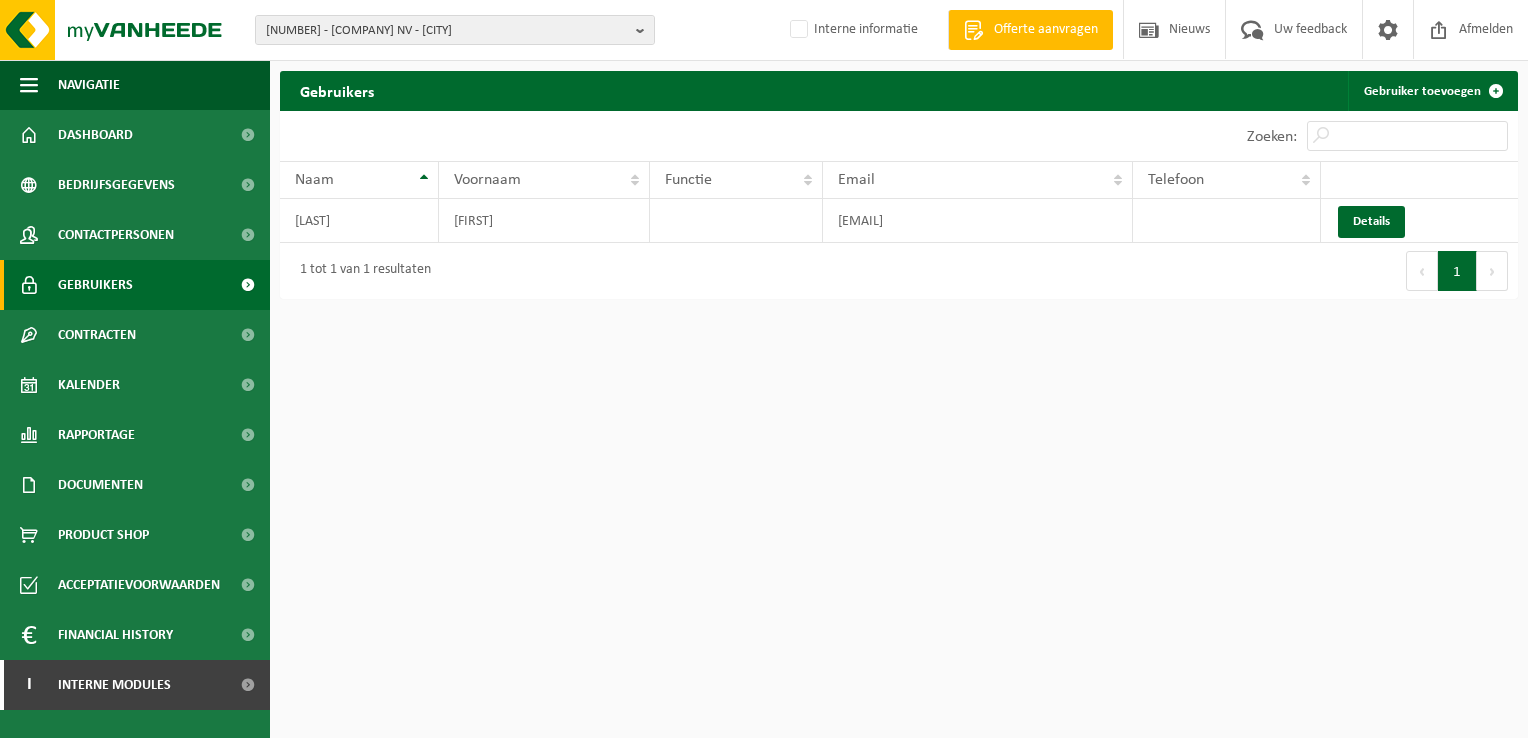 scroll, scrollTop: 0, scrollLeft: 0, axis: both 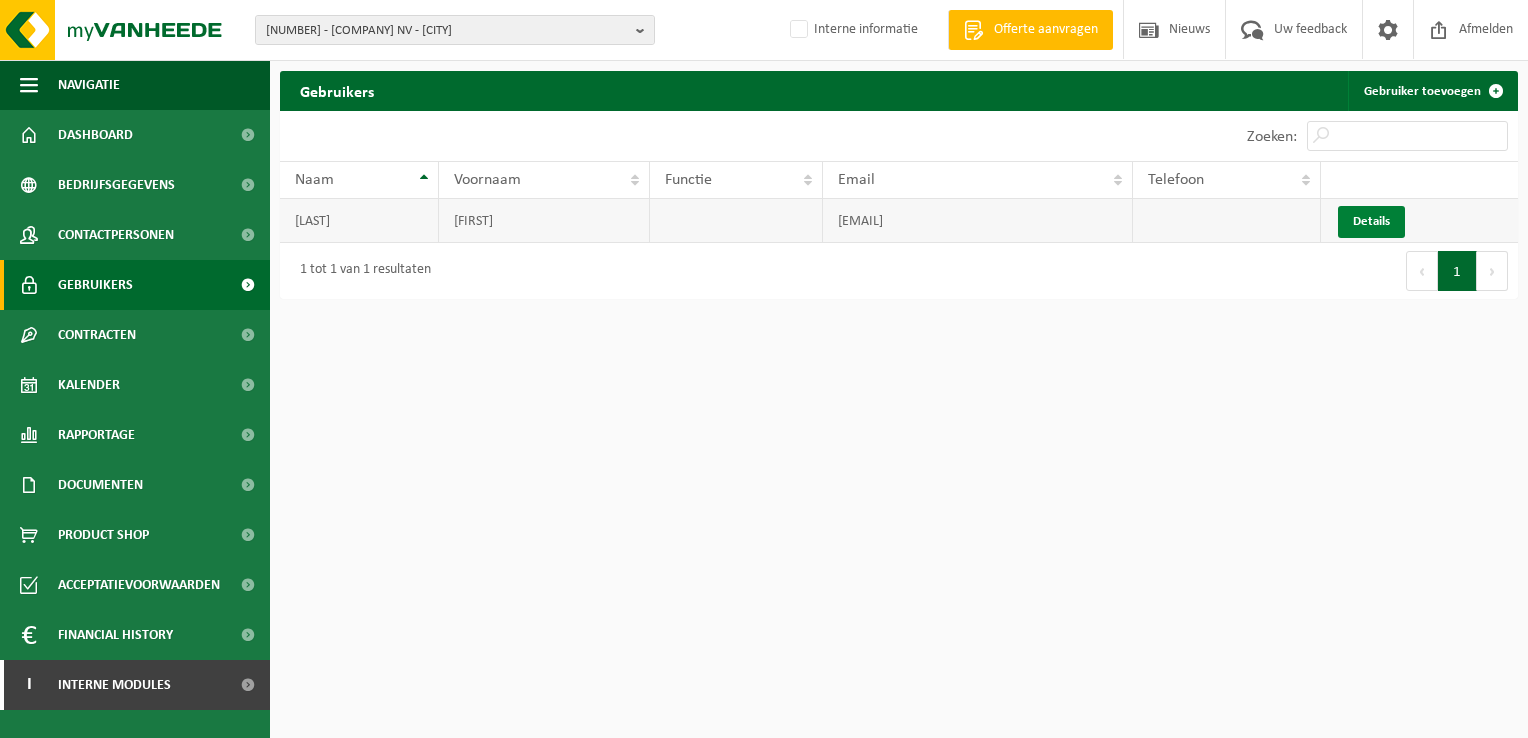 click on "Details" at bounding box center (1371, 221) 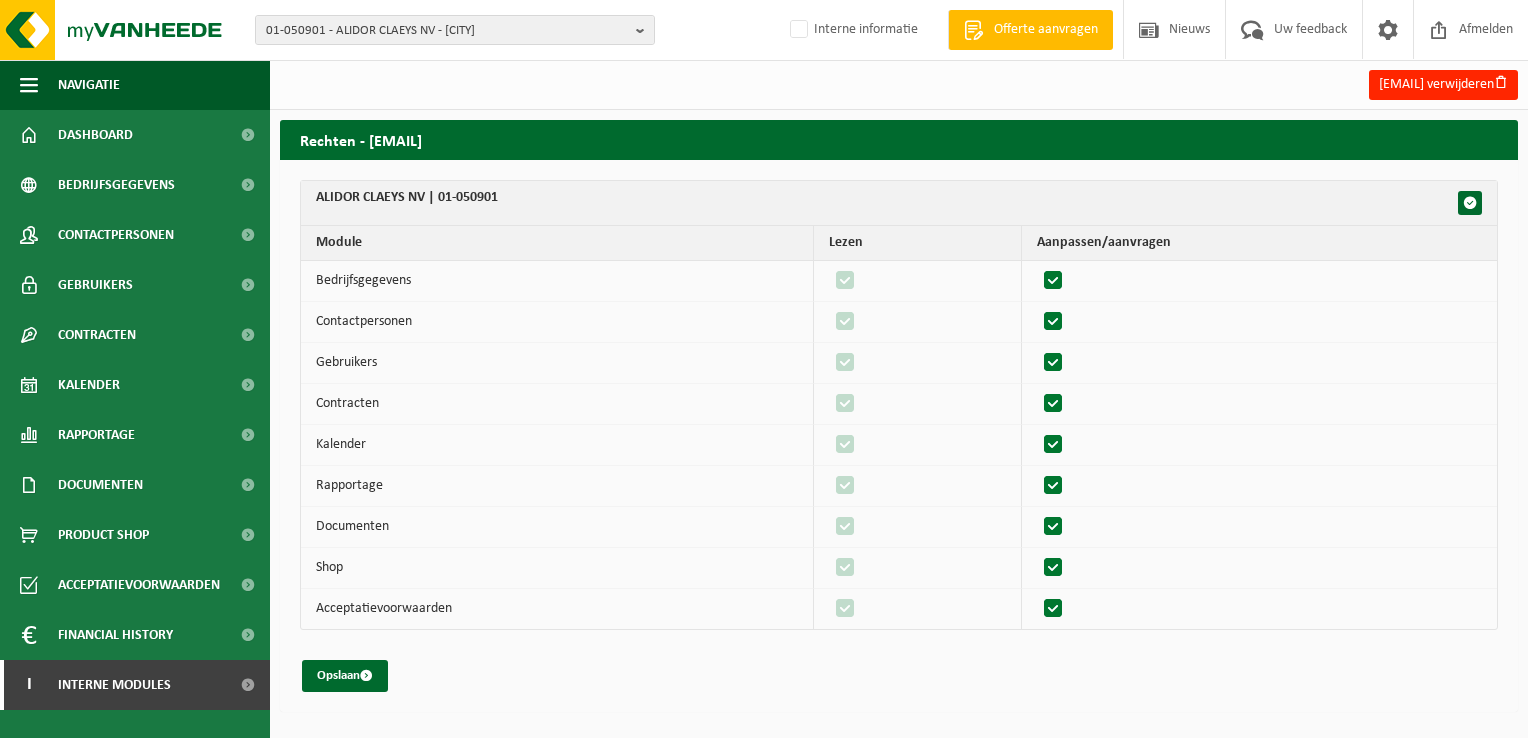 scroll, scrollTop: 0, scrollLeft: 0, axis: both 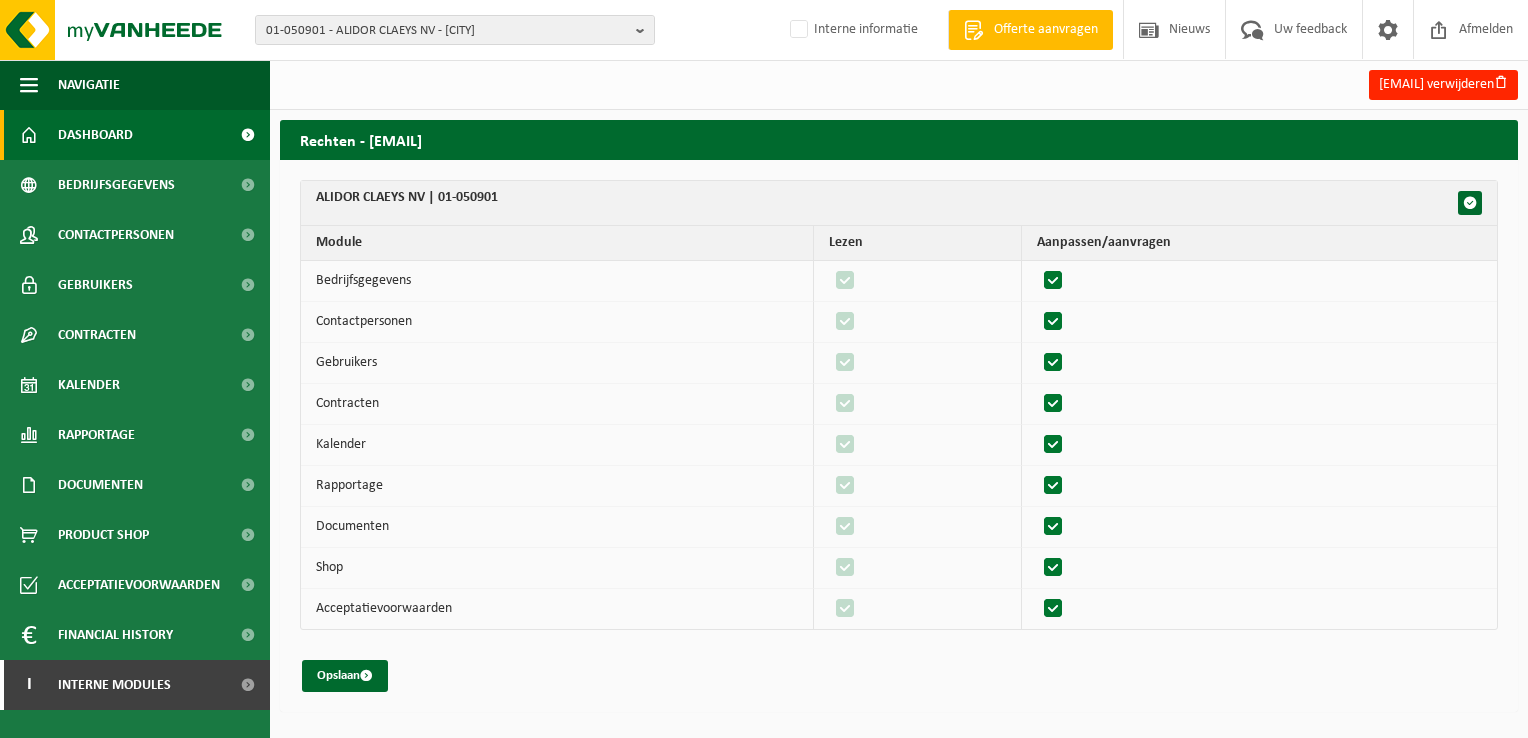 click on "Dashboard" at bounding box center (95, 135) 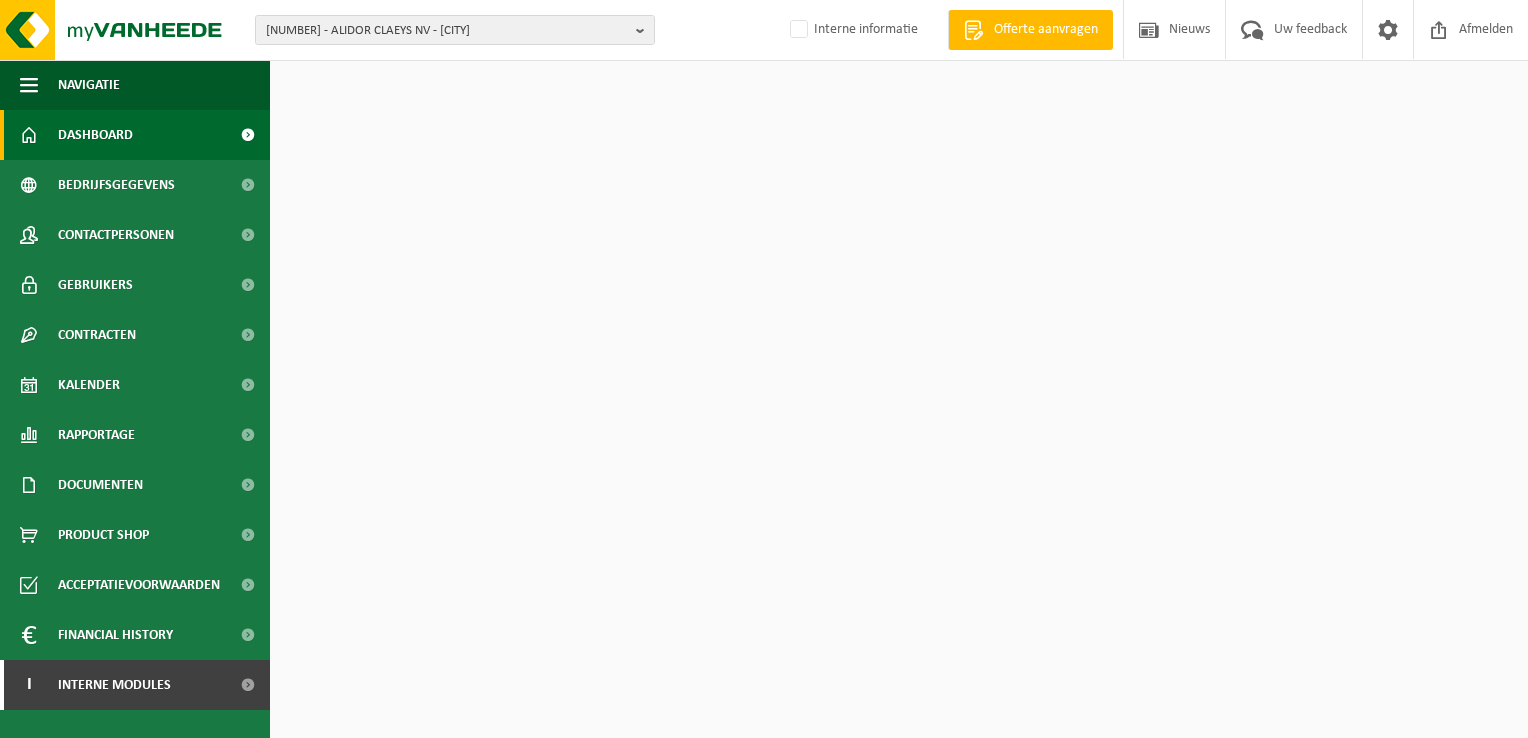 scroll, scrollTop: 0, scrollLeft: 0, axis: both 